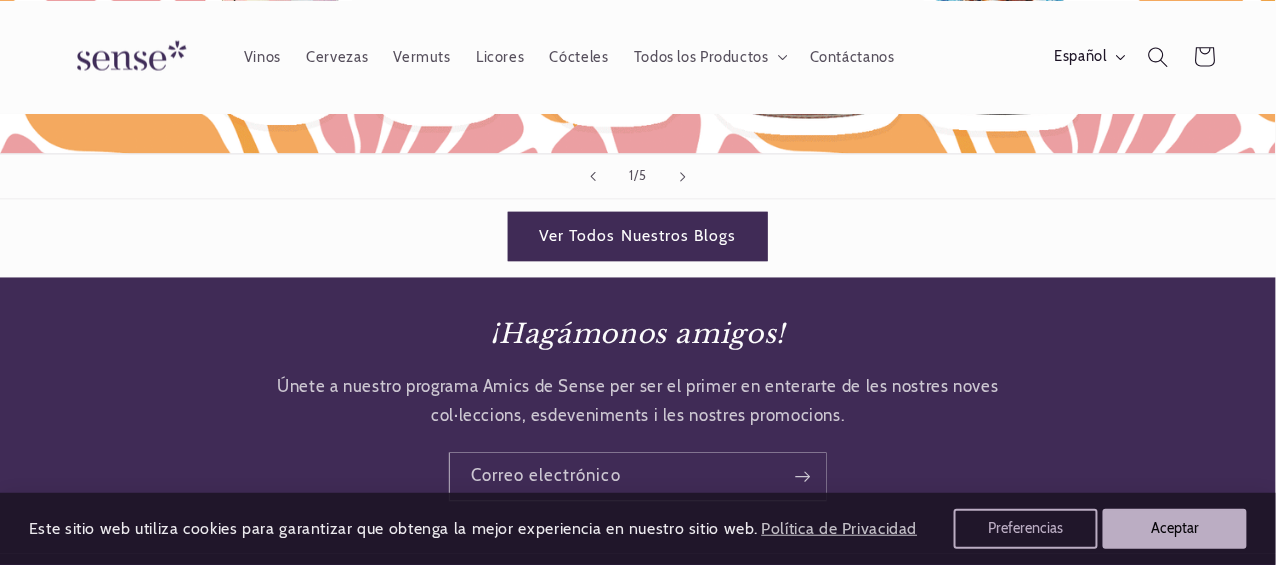 scroll, scrollTop: 2326, scrollLeft: 0, axis: vertical 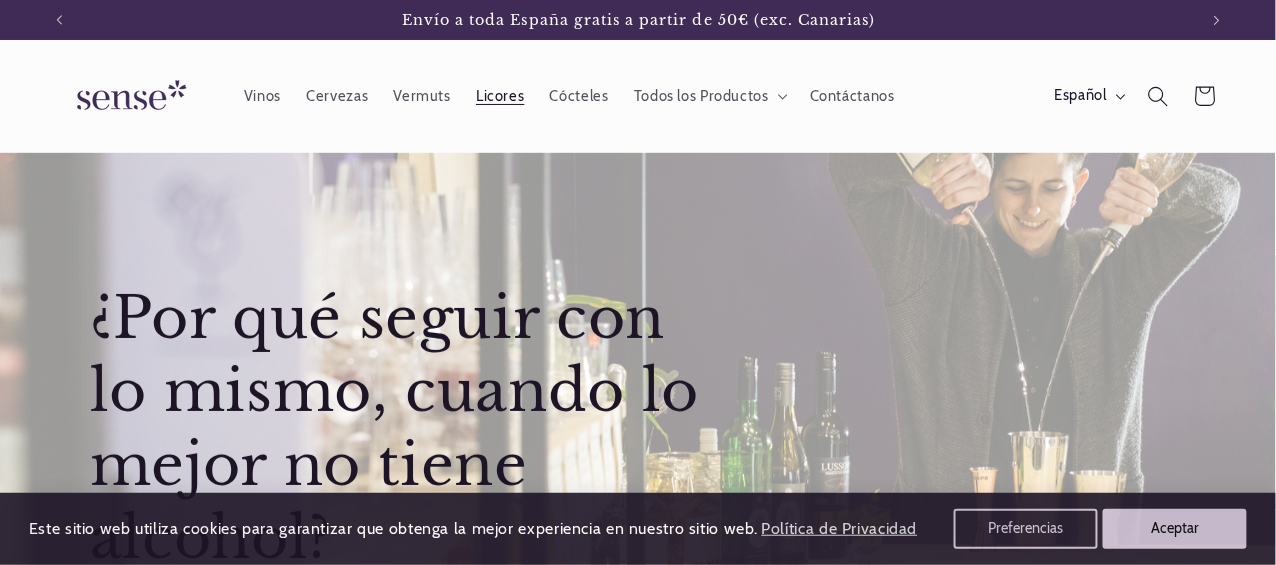 click on "Licores" at bounding box center (500, 96) 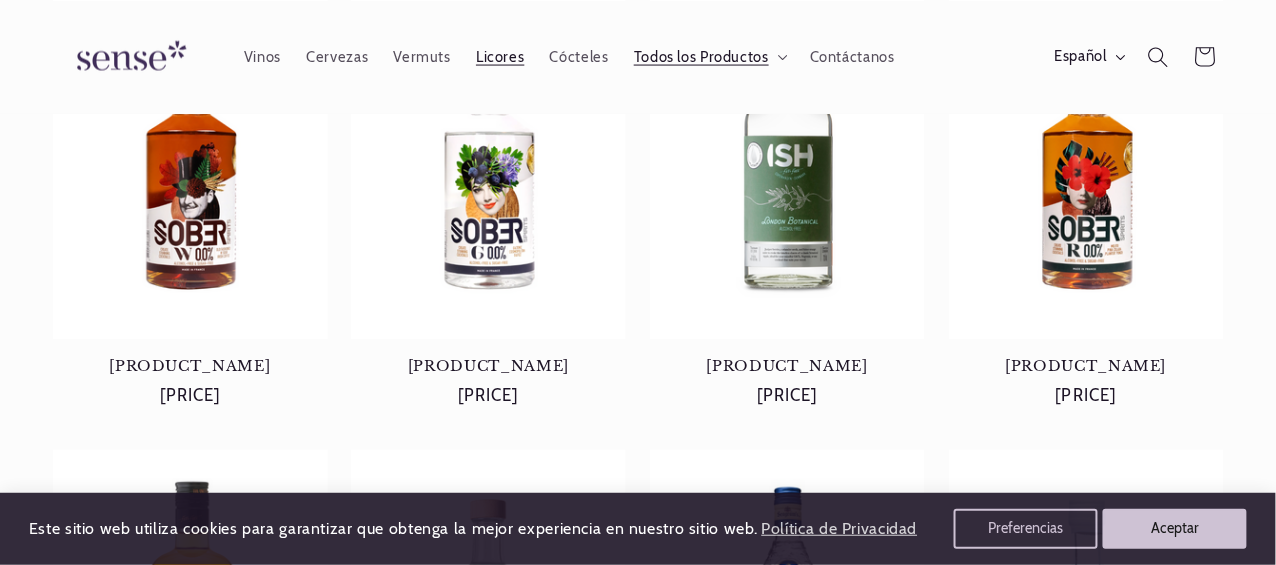 scroll, scrollTop: 799, scrollLeft: 0, axis: vertical 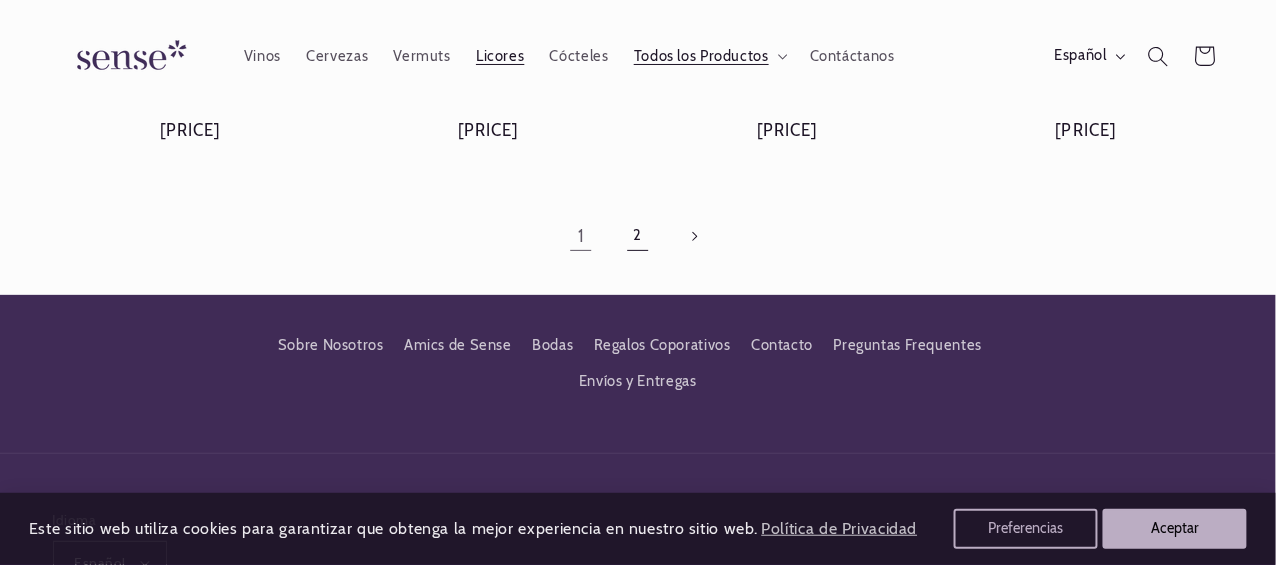 click on "2" at bounding box center [638, 236] 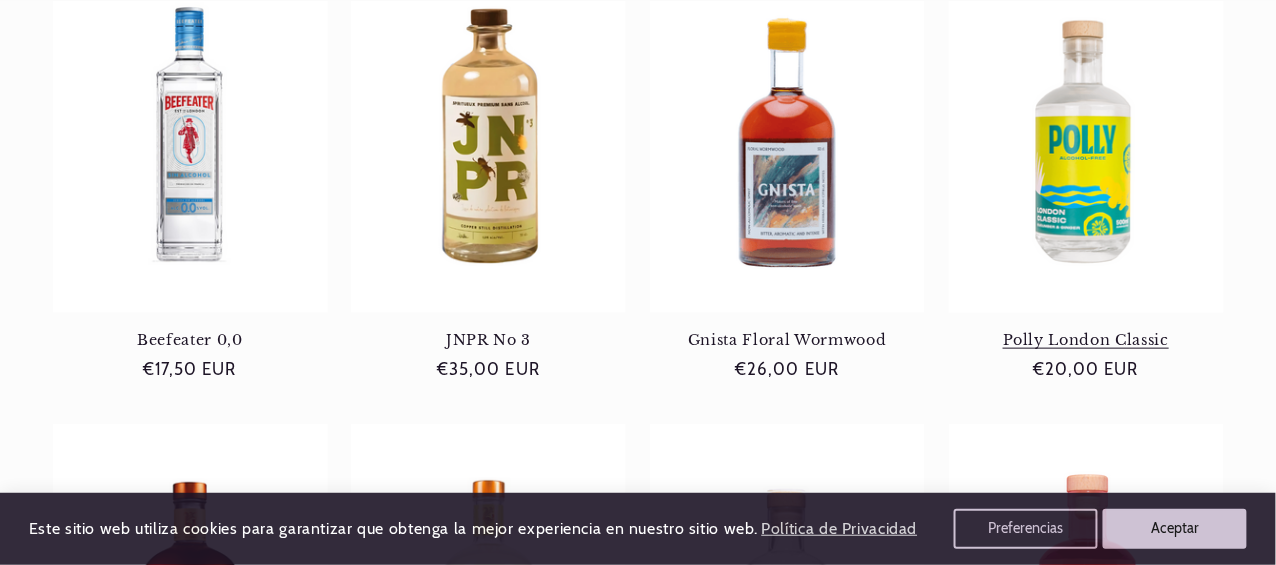 scroll, scrollTop: 699, scrollLeft: 0, axis: vertical 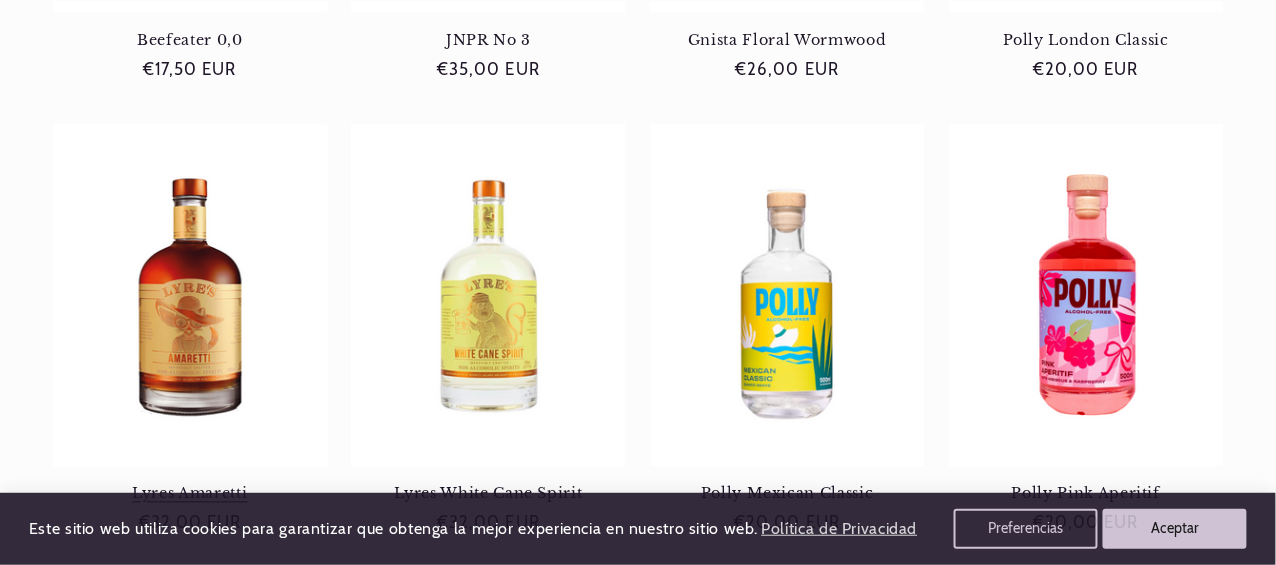 click on "Lyres Amaretti" at bounding box center [190, 494] 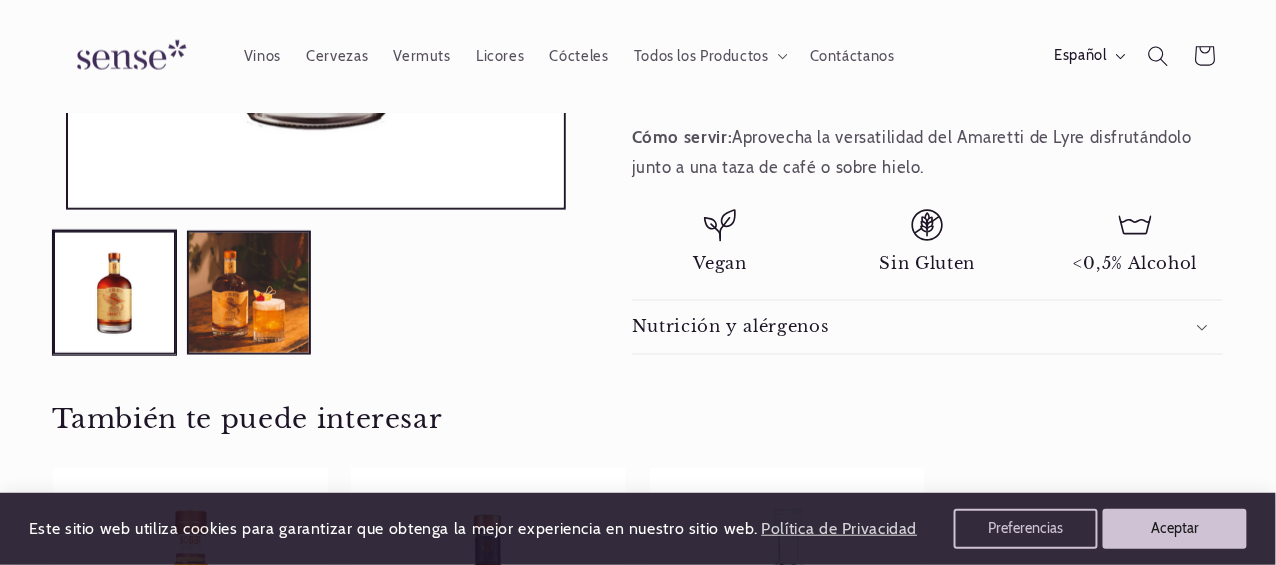 scroll, scrollTop: 699, scrollLeft: 0, axis: vertical 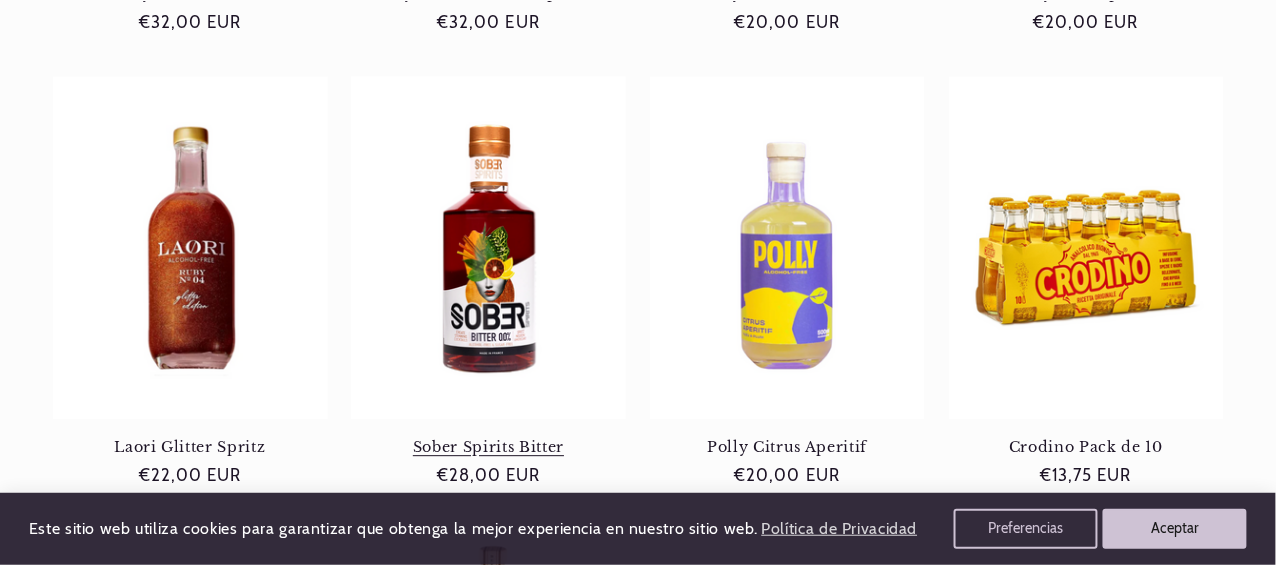 click on "Sober Spirits Bitter" at bounding box center [488, 447] 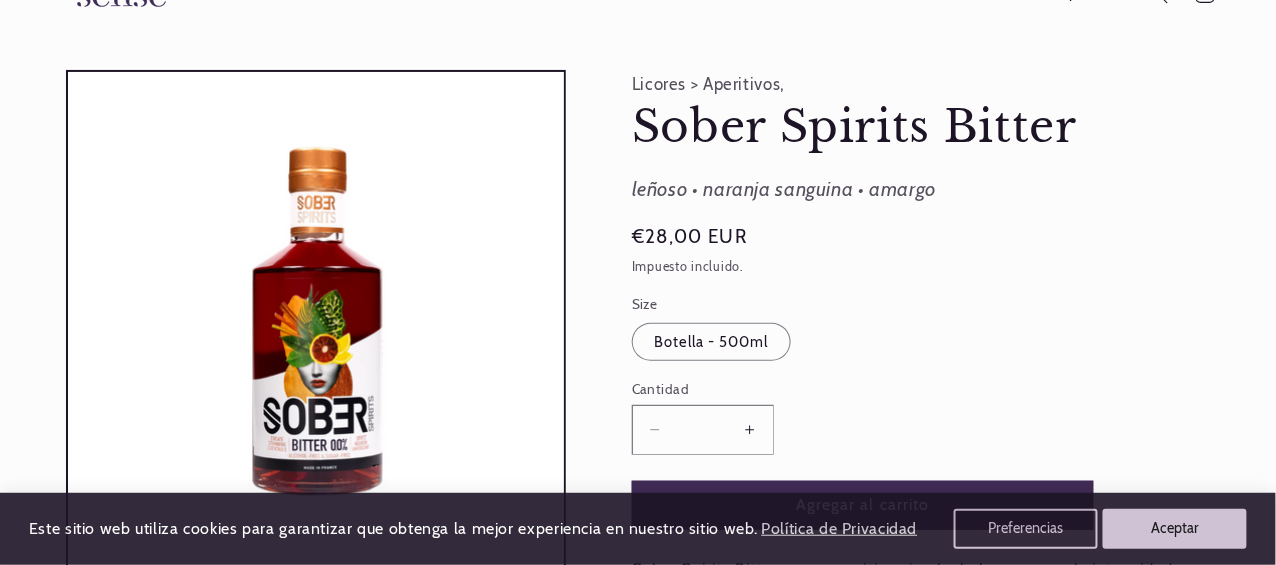 scroll, scrollTop: 299, scrollLeft: 0, axis: vertical 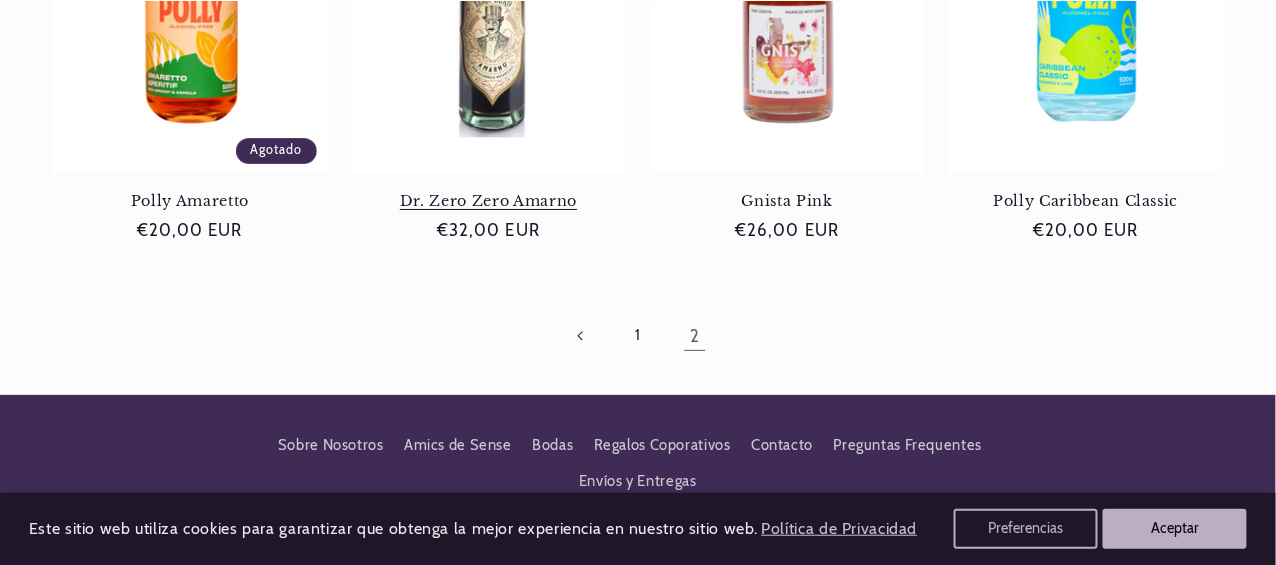 click on "Dr. Zero Zero Amarno" at bounding box center (488, 201) 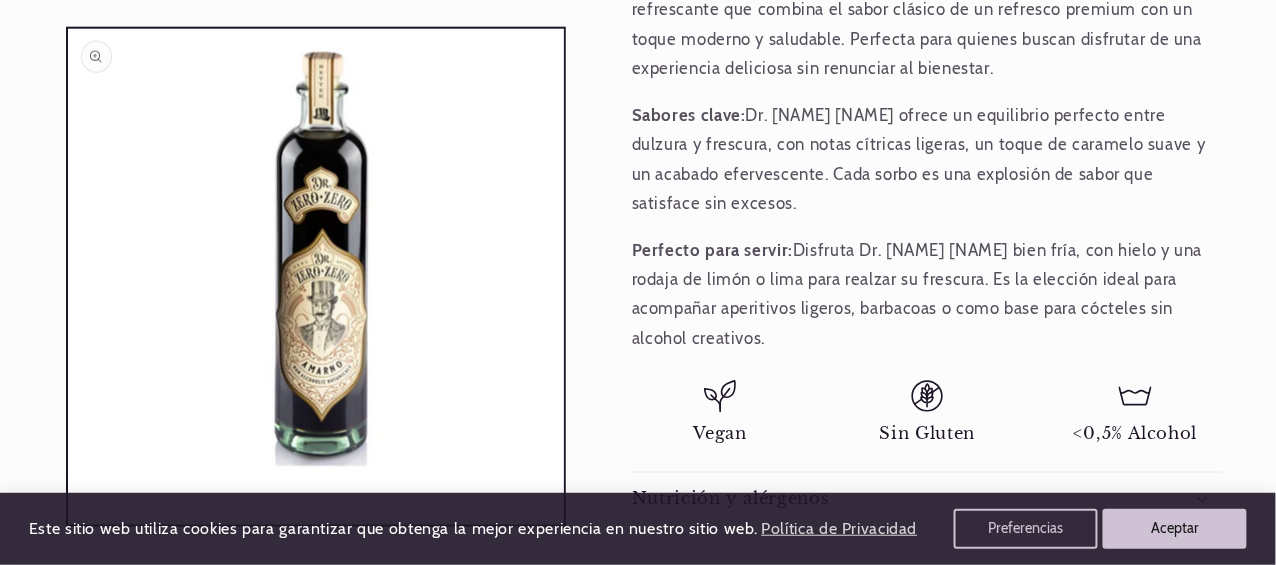 scroll, scrollTop: 699, scrollLeft: 0, axis: vertical 